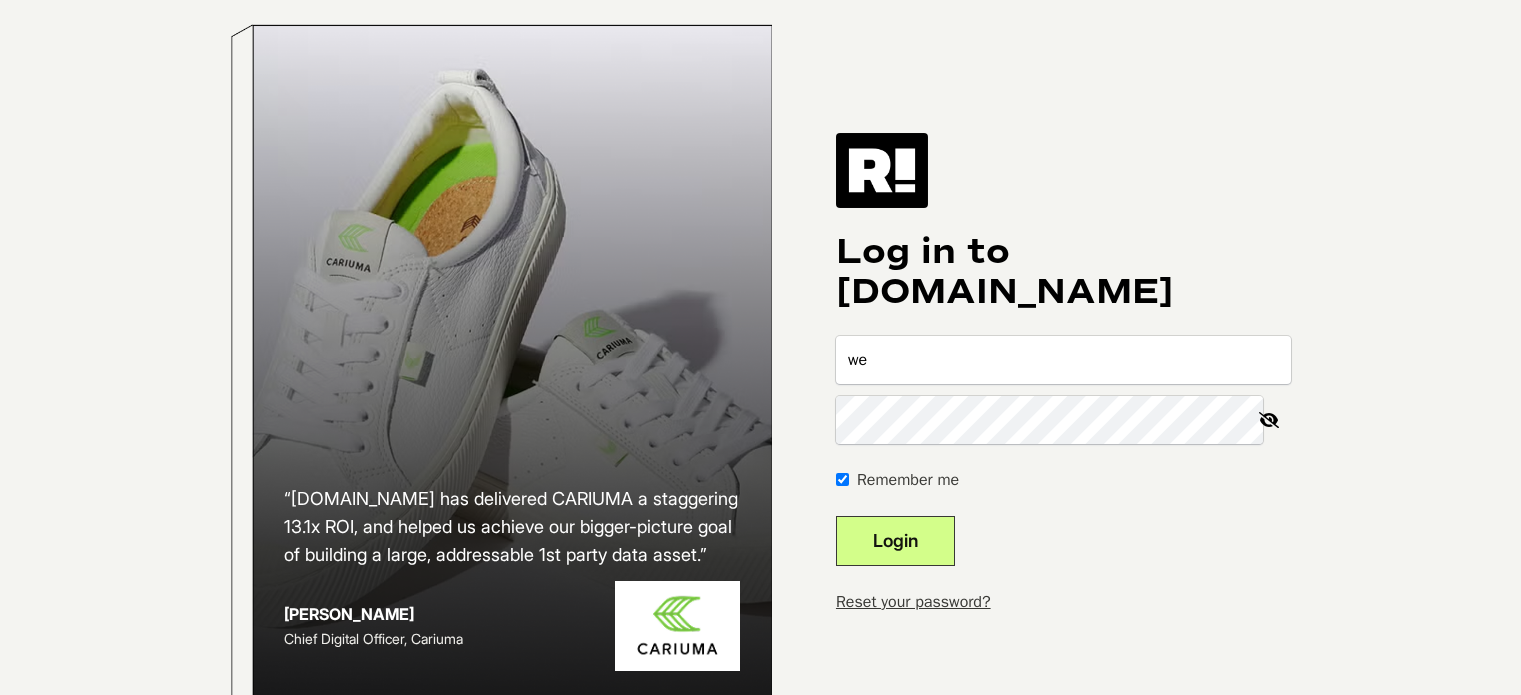 scroll, scrollTop: 0, scrollLeft: 0, axis: both 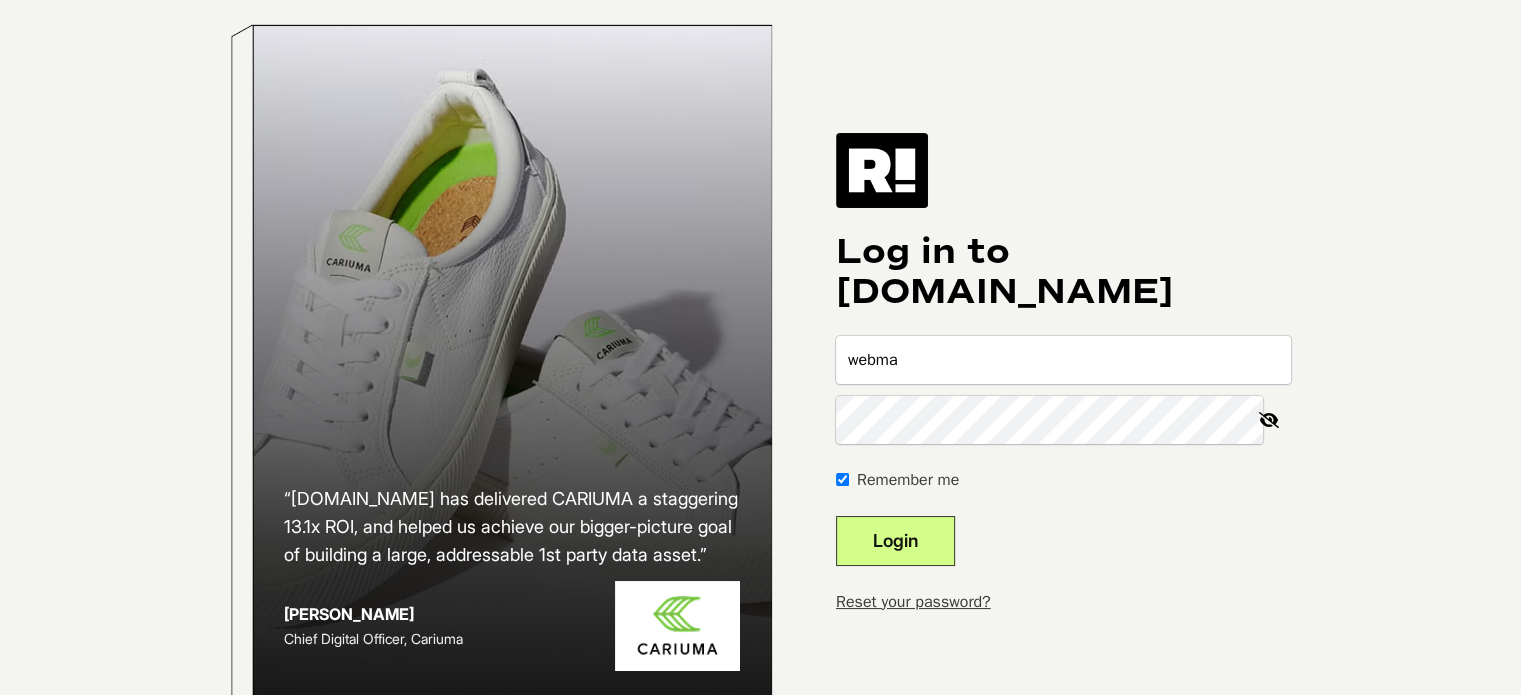 type on "[EMAIL_ADDRESS][DOMAIN_NAME]" 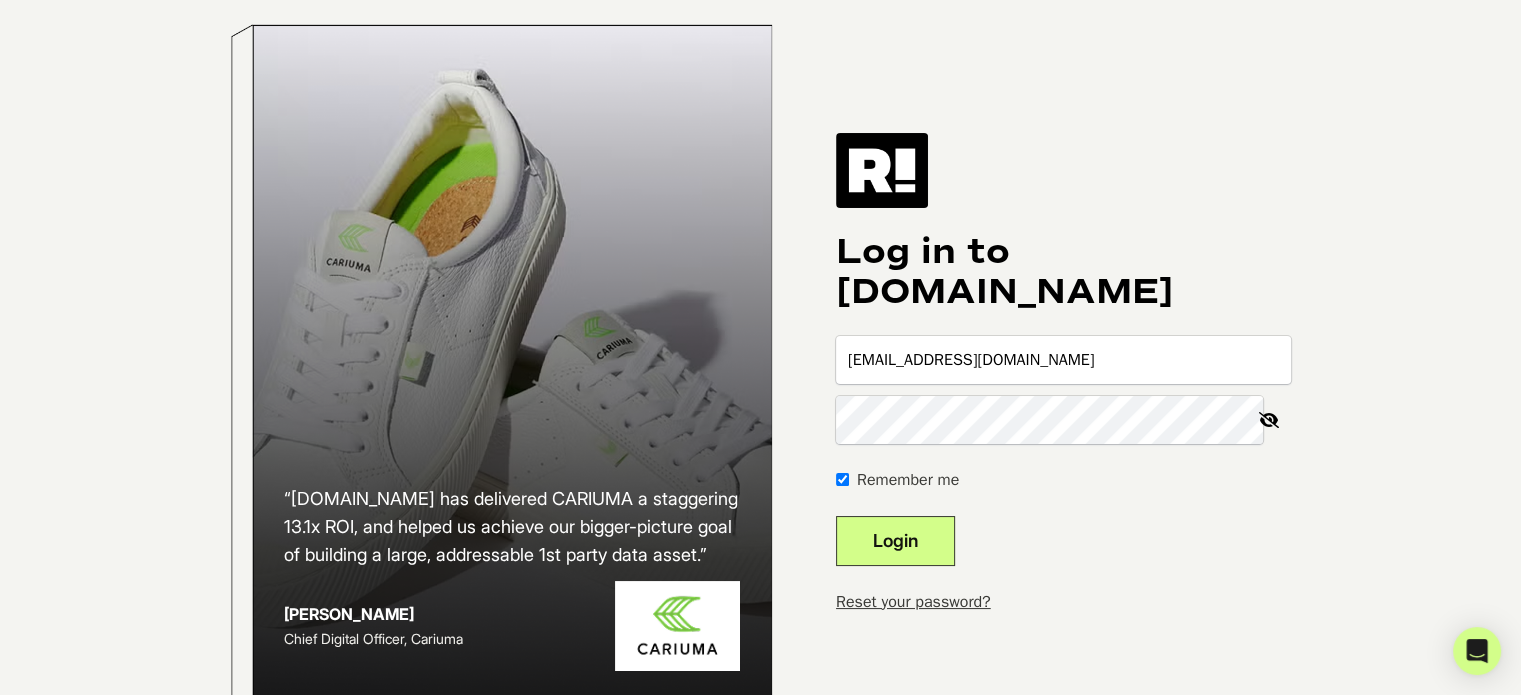 click on "Login" at bounding box center [895, 541] 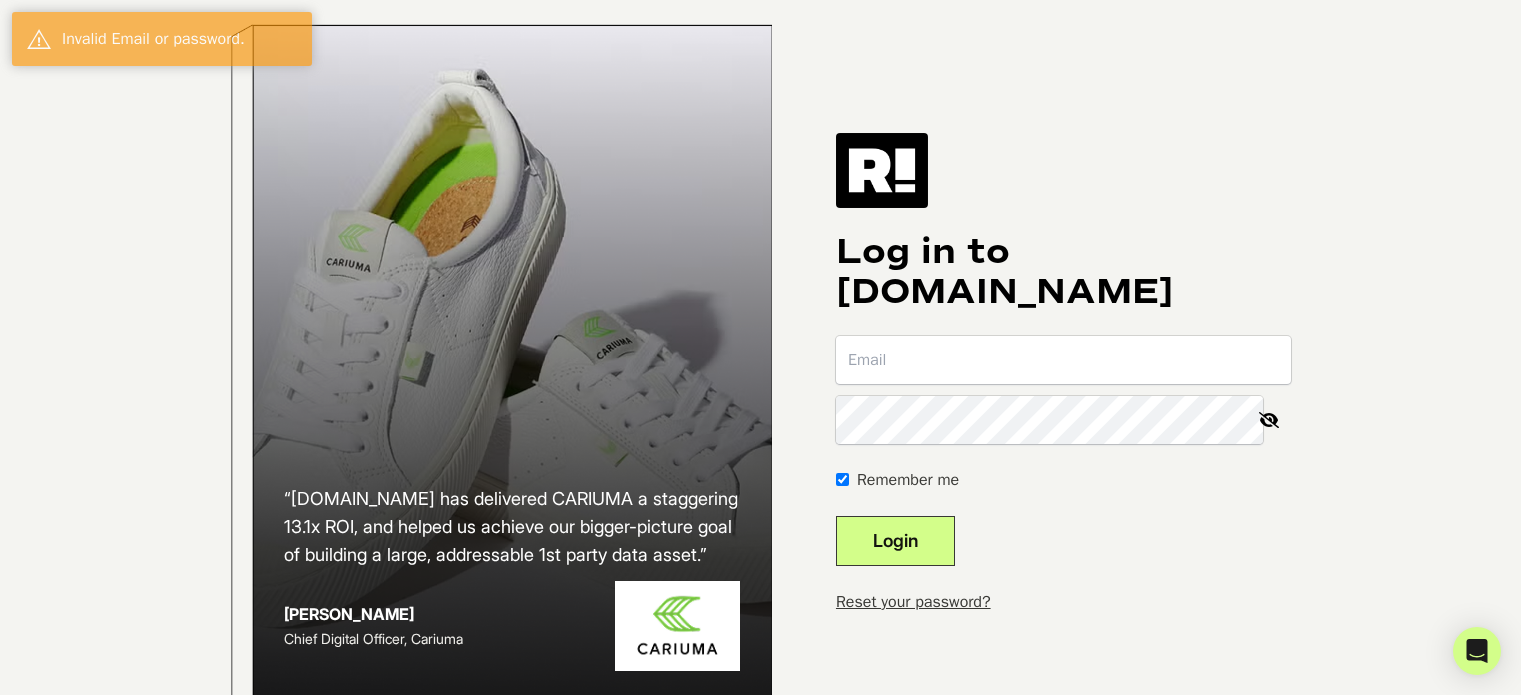 scroll, scrollTop: 0, scrollLeft: 0, axis: both 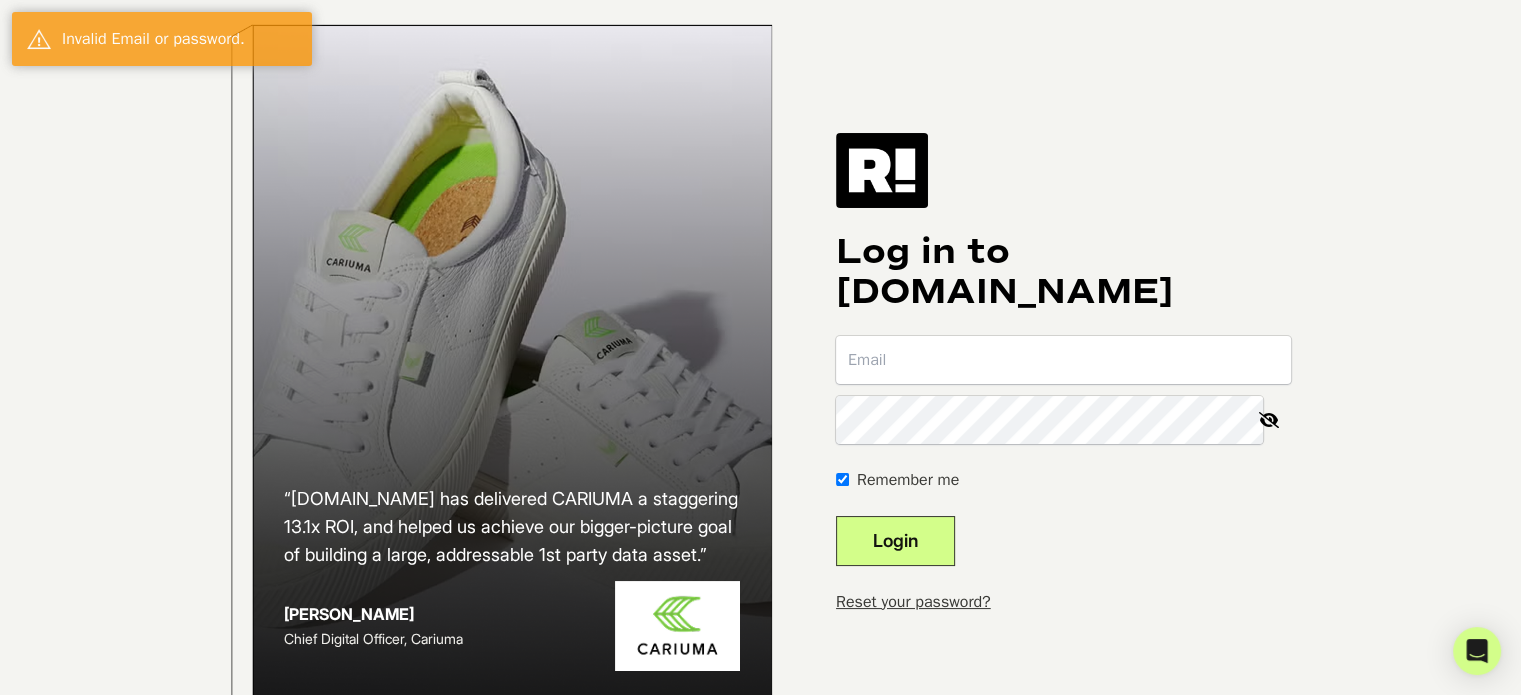 click at bounding box center [1063, 360] 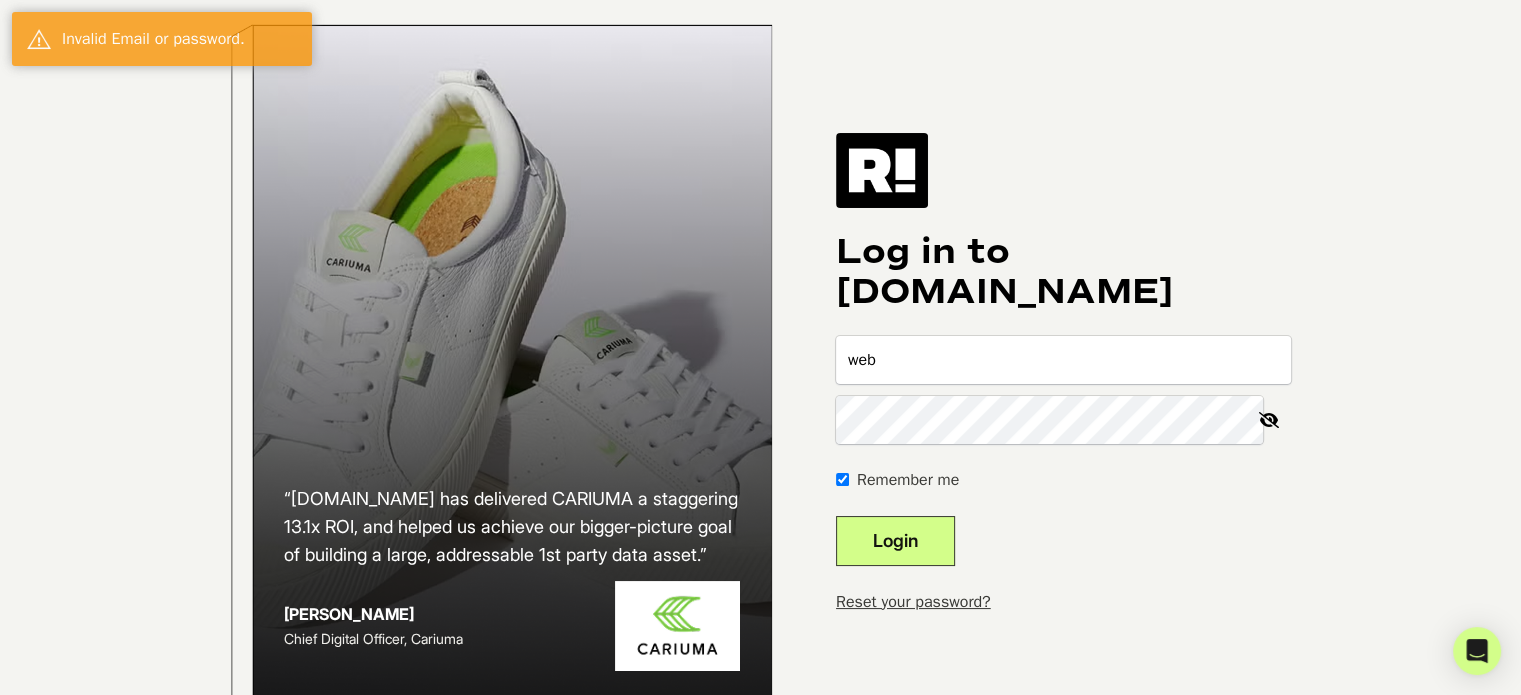 type on "[EMAIL_ADDRESS][DOMAIN_NAME]" 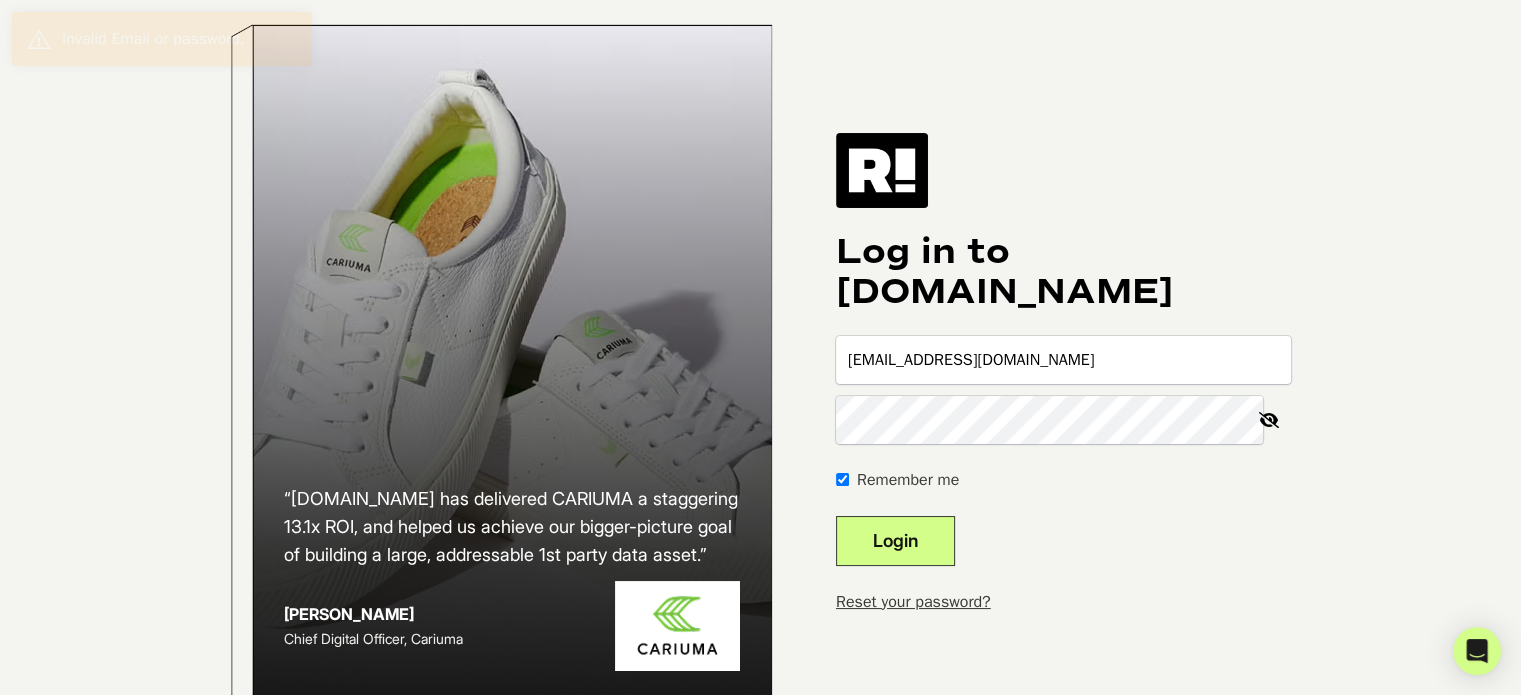 click on "Login" at bounding box center (895, 541) 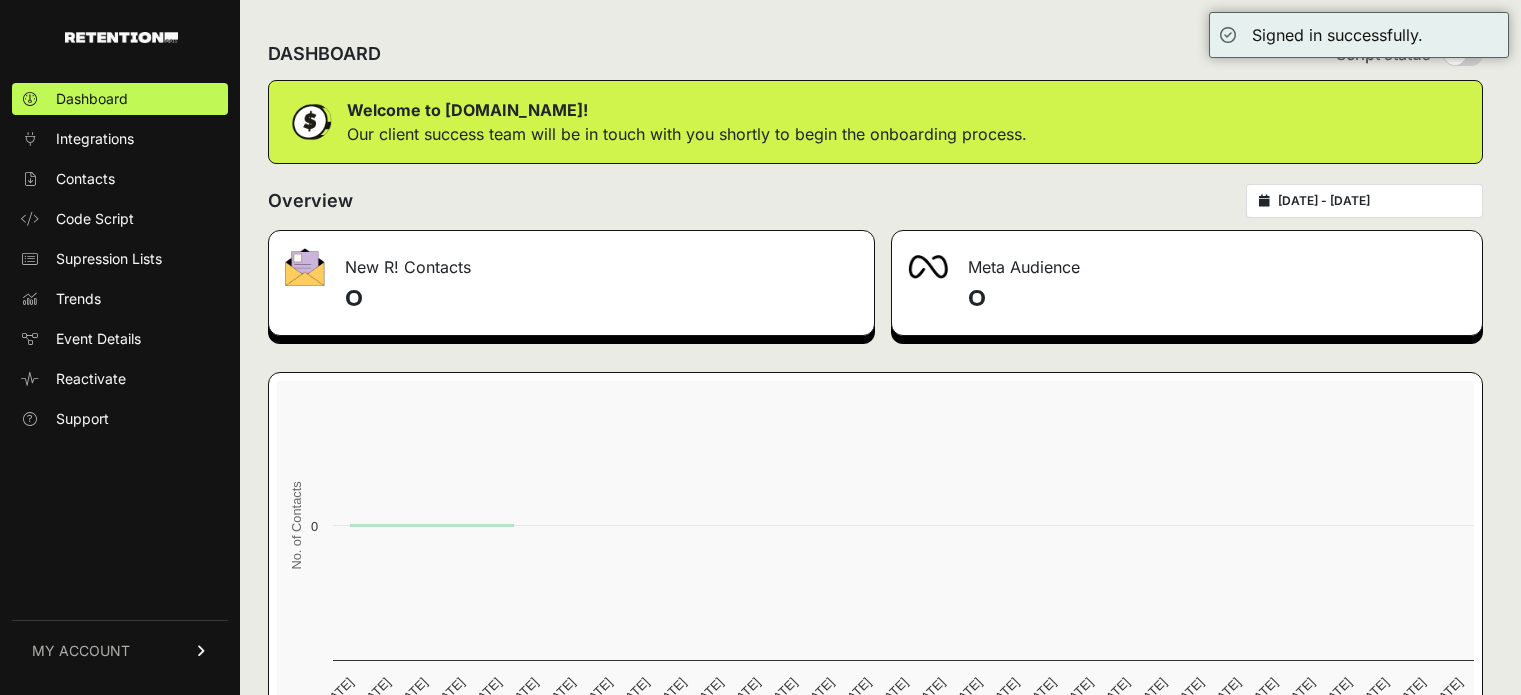 scroll, scrollTop: 0, scrollLeft: 0, axis: both 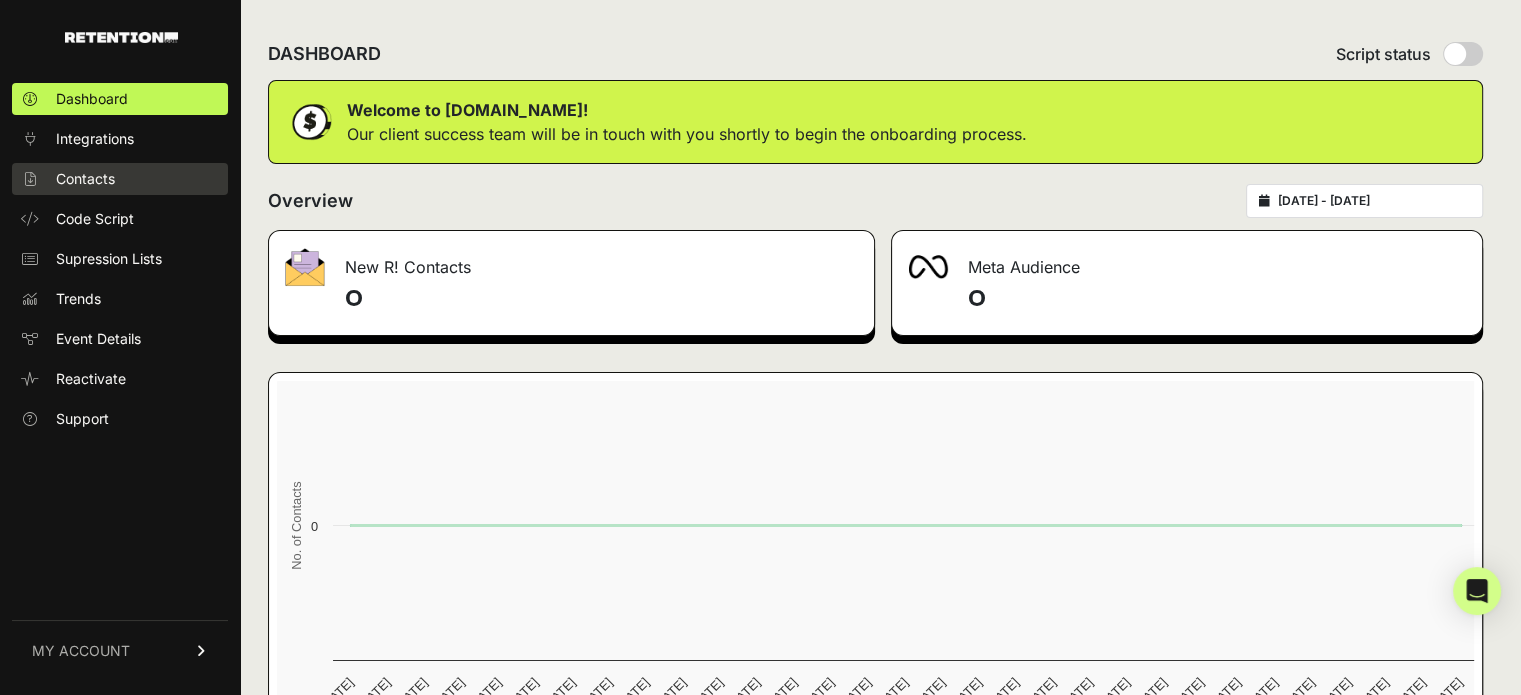 click on "Contacts" at bounding box center (85, 179) 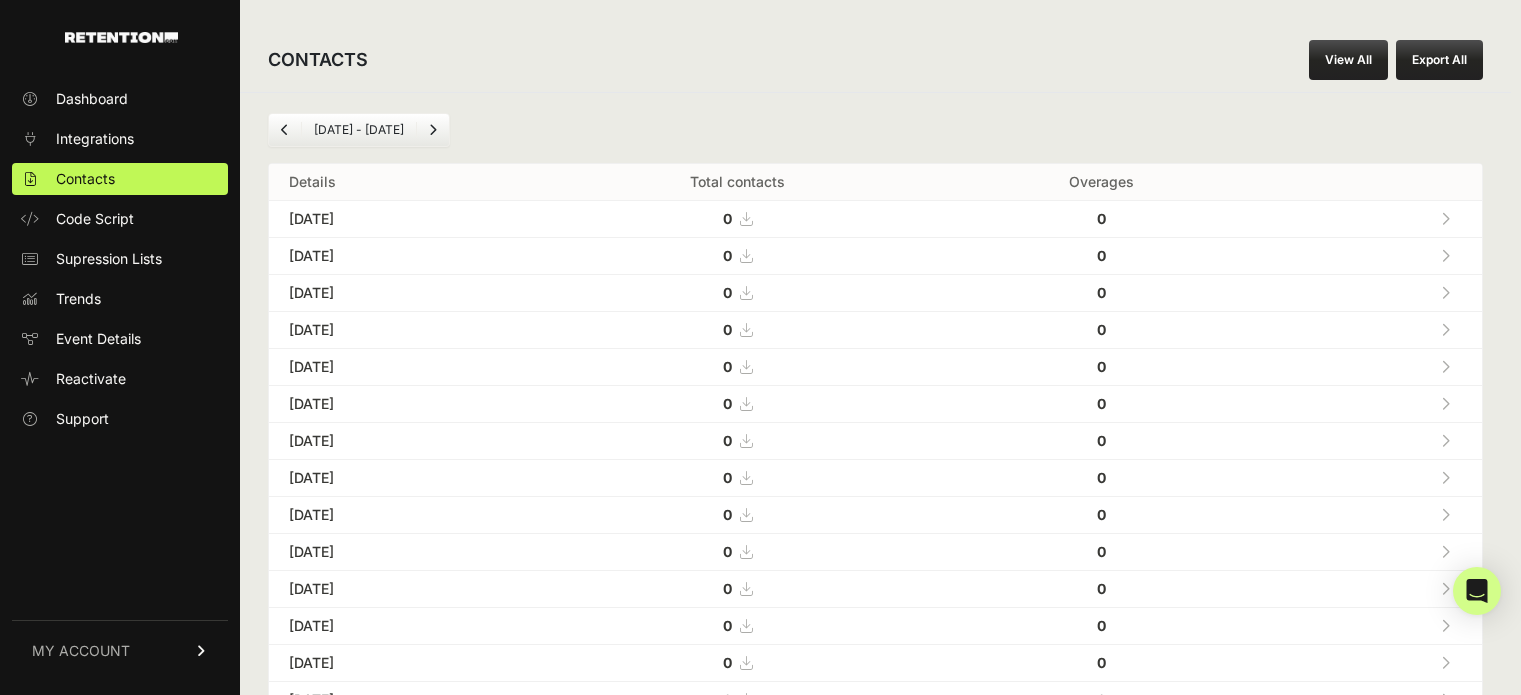 scroll, scrollTop: 0, scrollLeft: 0, axis: both 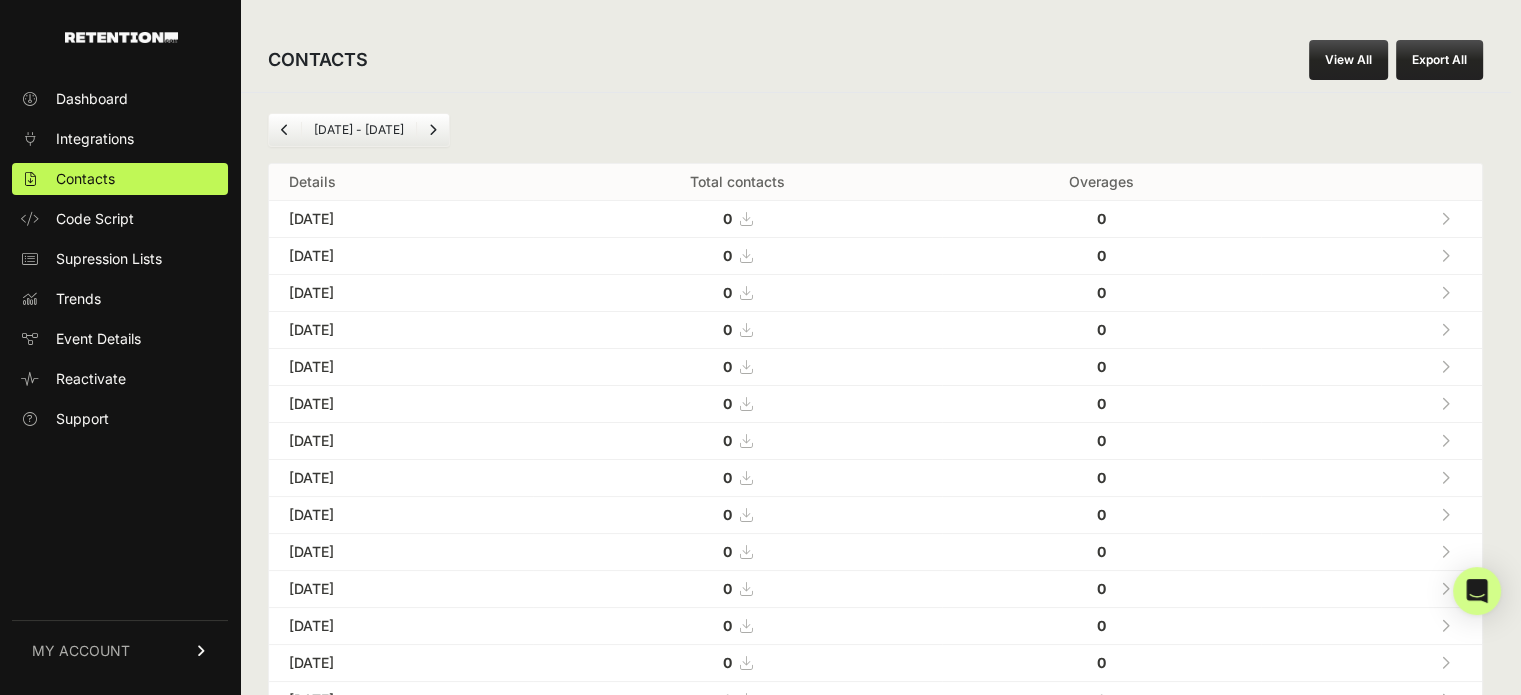 click on "Export All" at bounding box center [1439, 60] 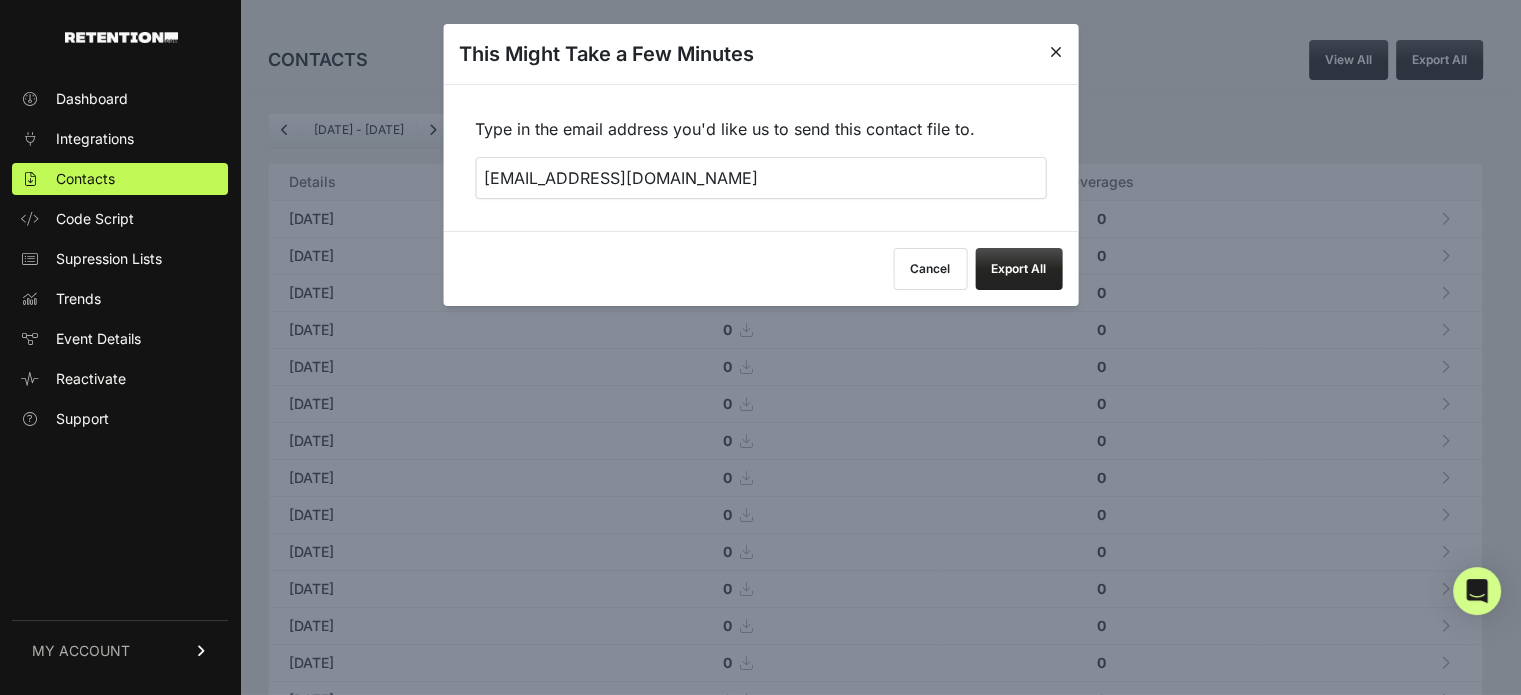 click on "Export All" at bounding box center (1018, 269) 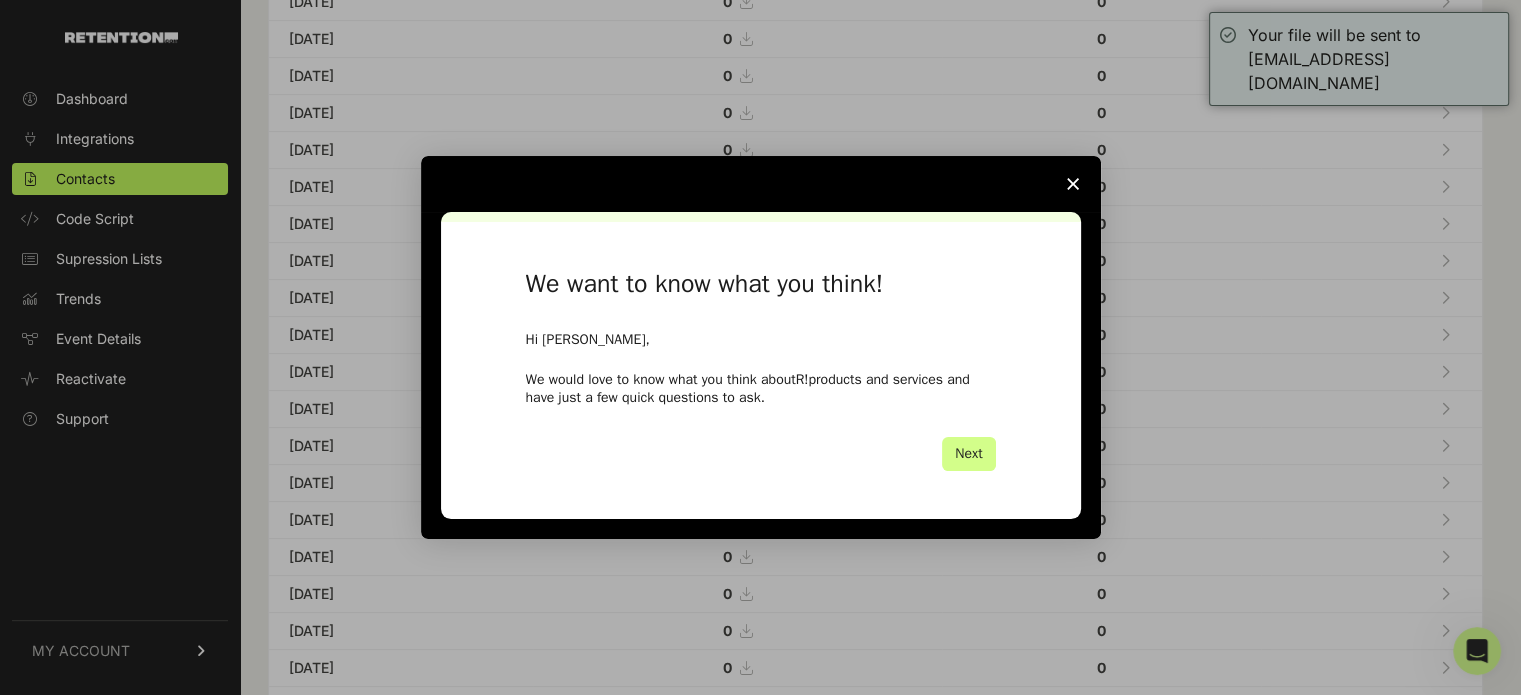 scroll, scrollTop: 0, scrollLeft: 0, axis: both 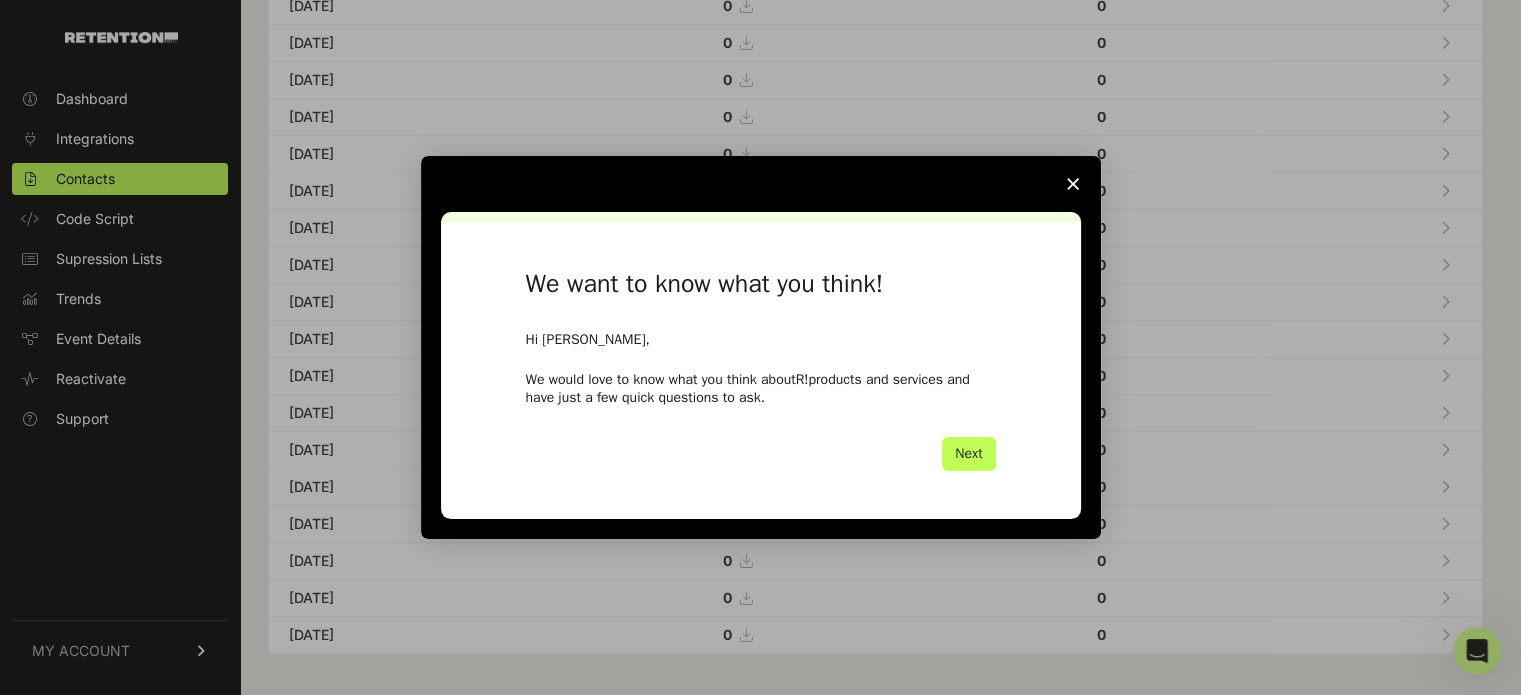 click on "Next" at bounding box center (968, 454) 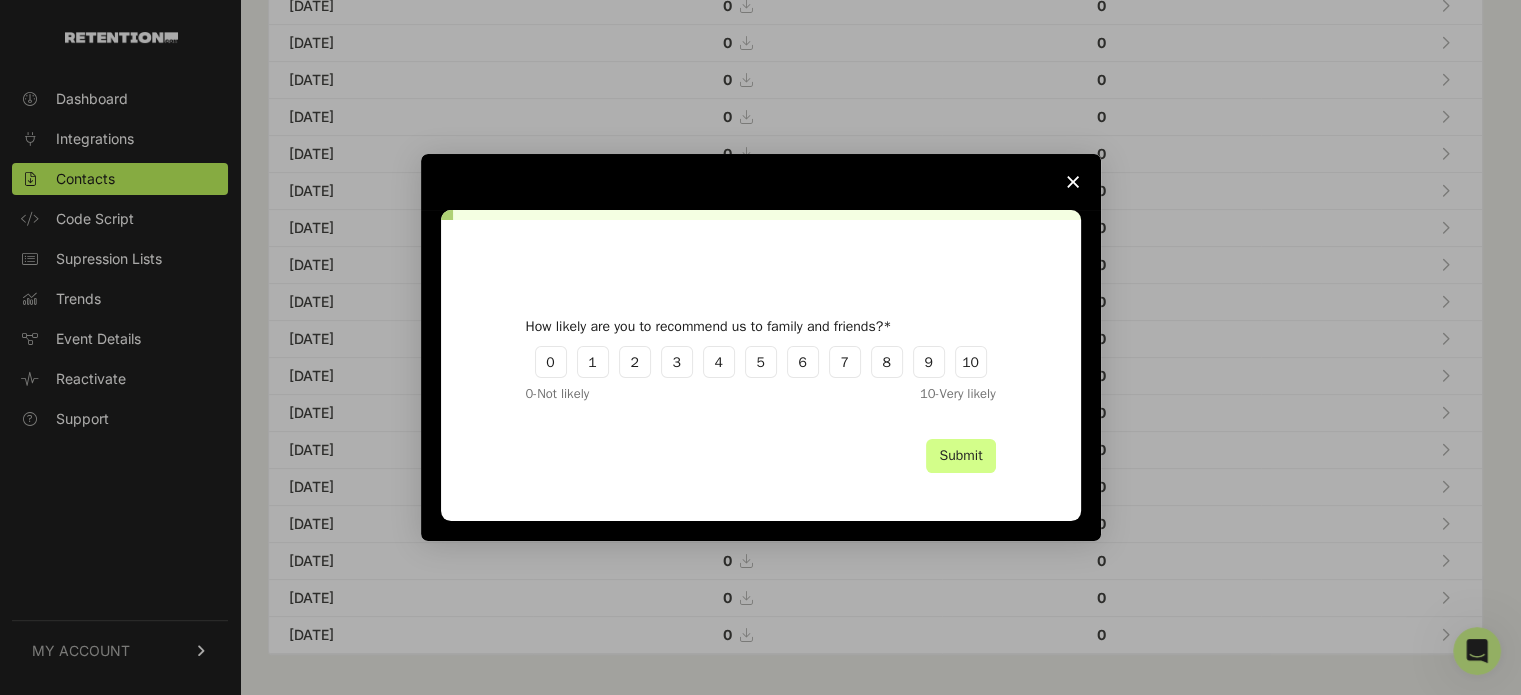 click 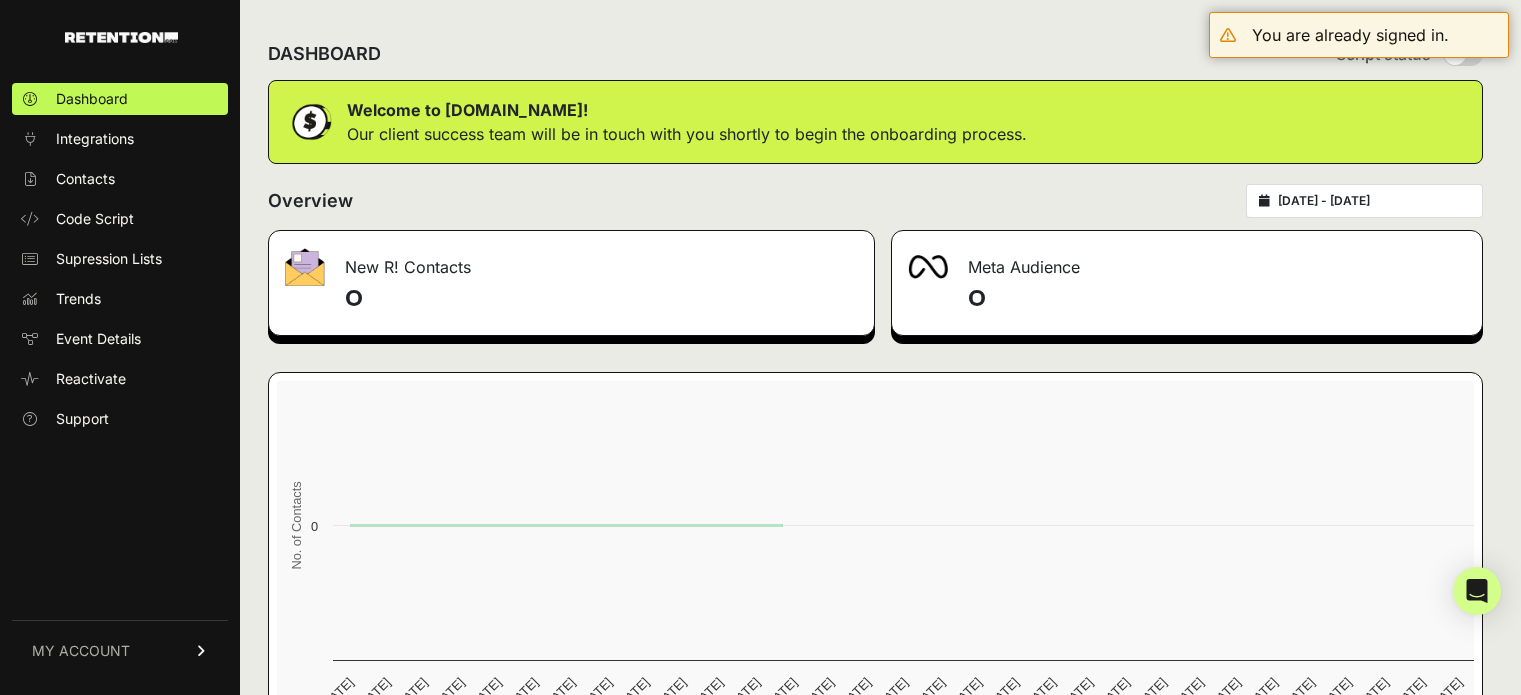 scroll, scrollTop: 0, scrollLeft: 0, axis: both 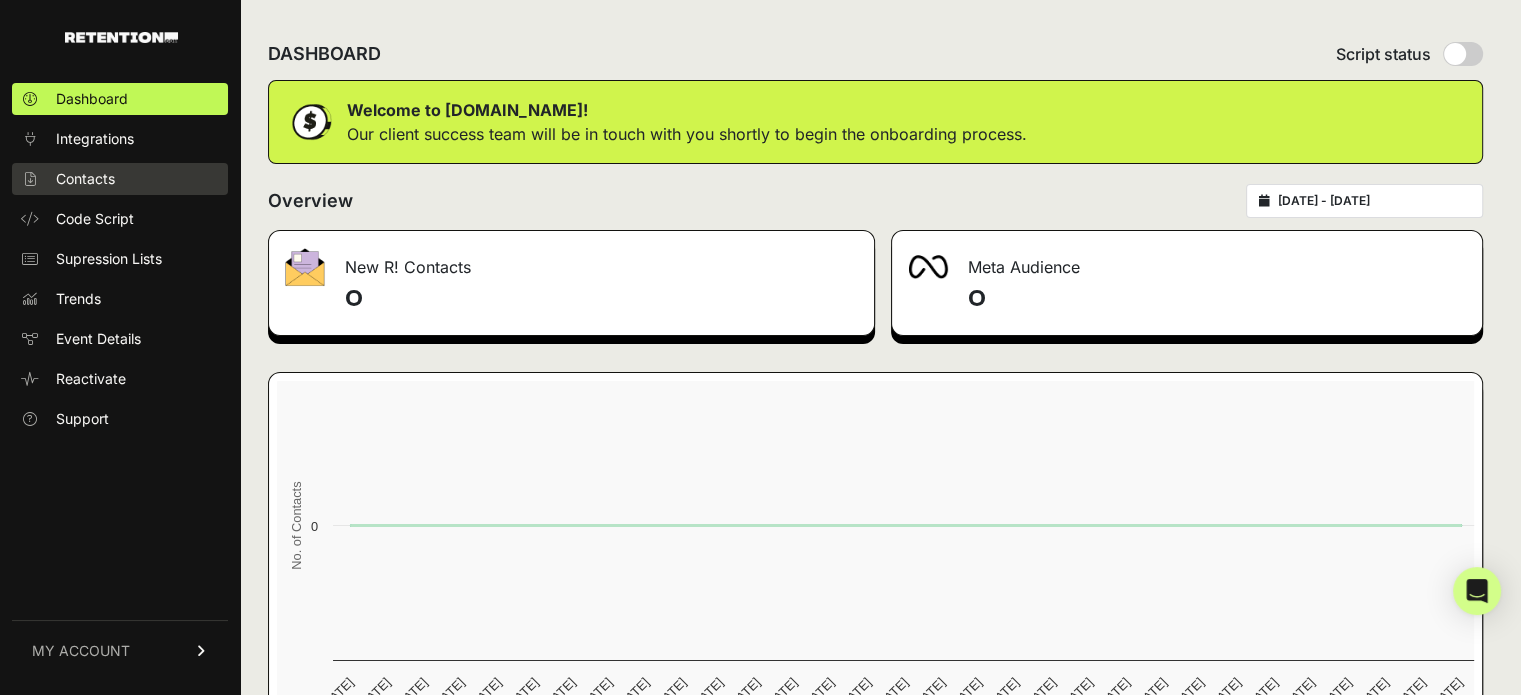 click on "Contacts" at bounding box center [85, 179] 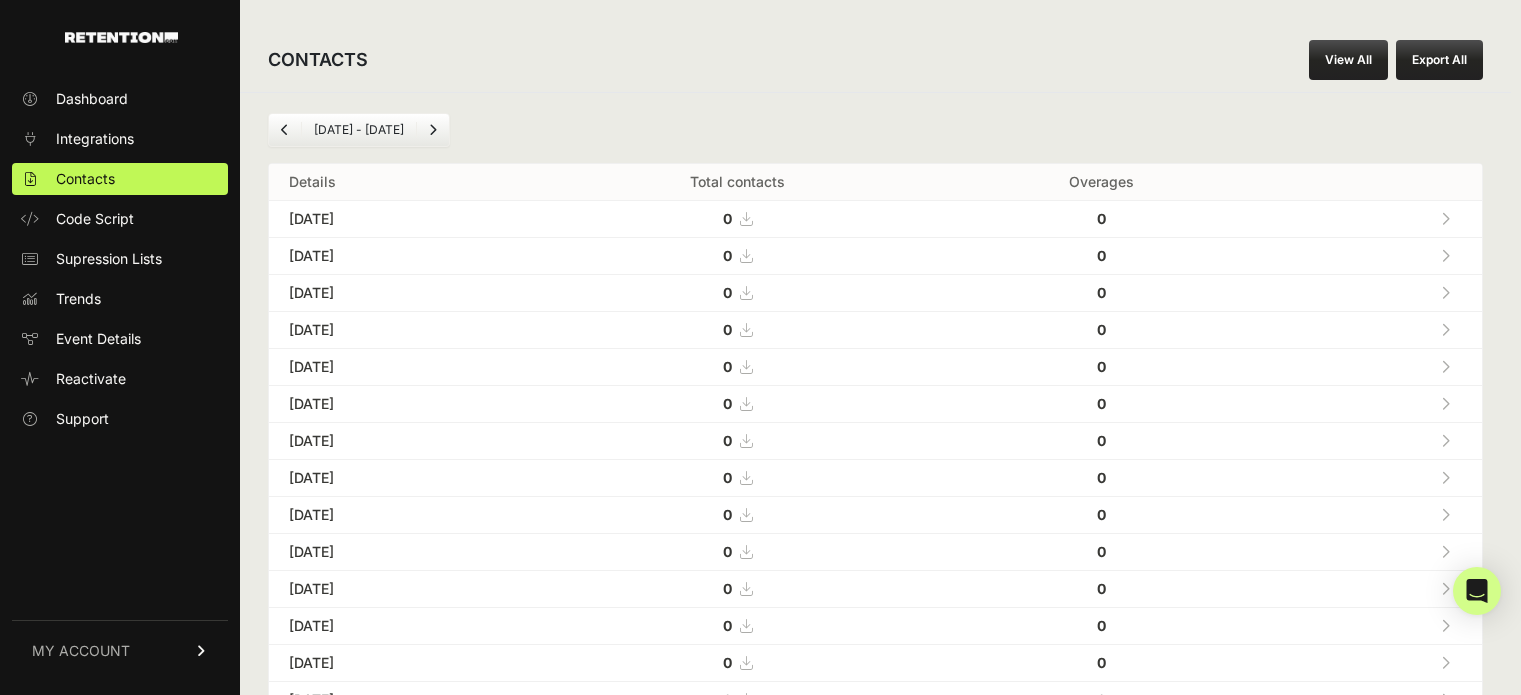 scroll, scrollTop: 0, scrollLeft: 0, axis: both 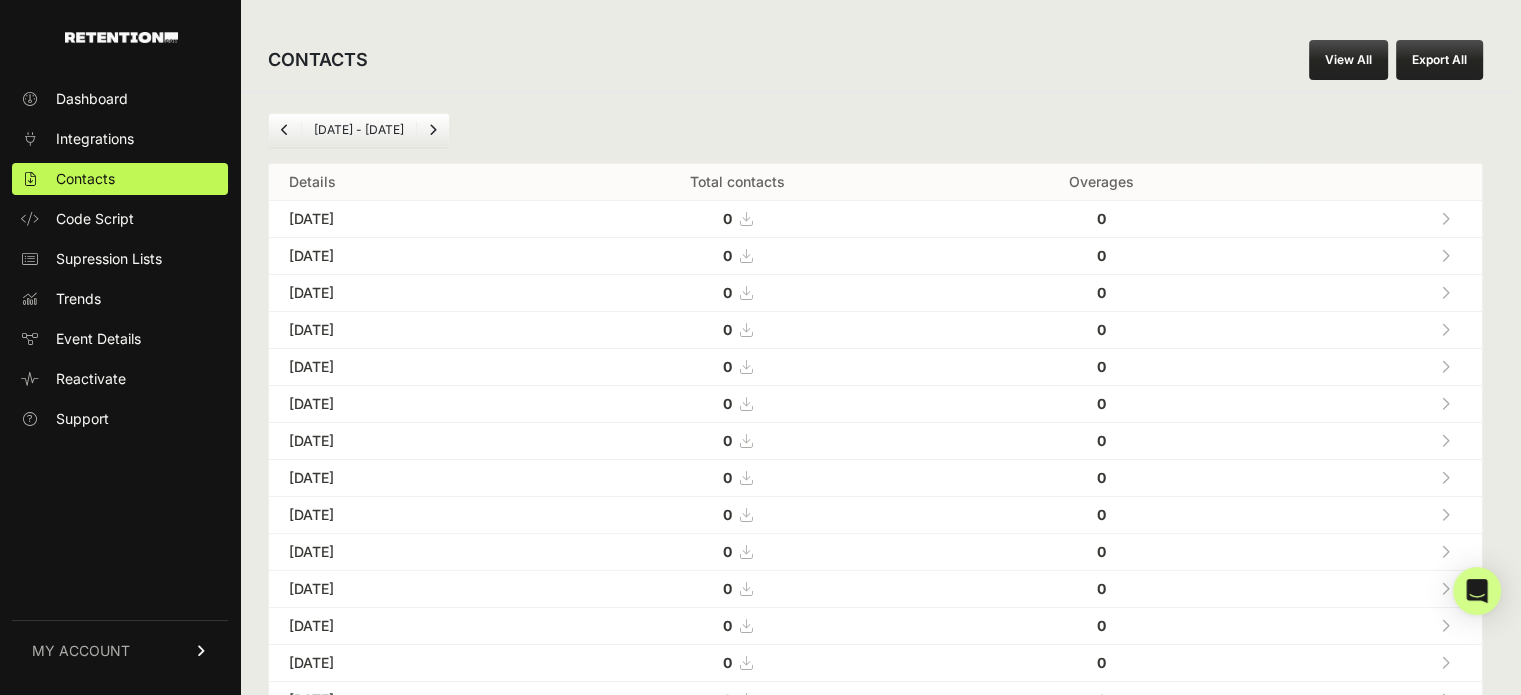 click on "View All" at bounding box center (1348, 60) 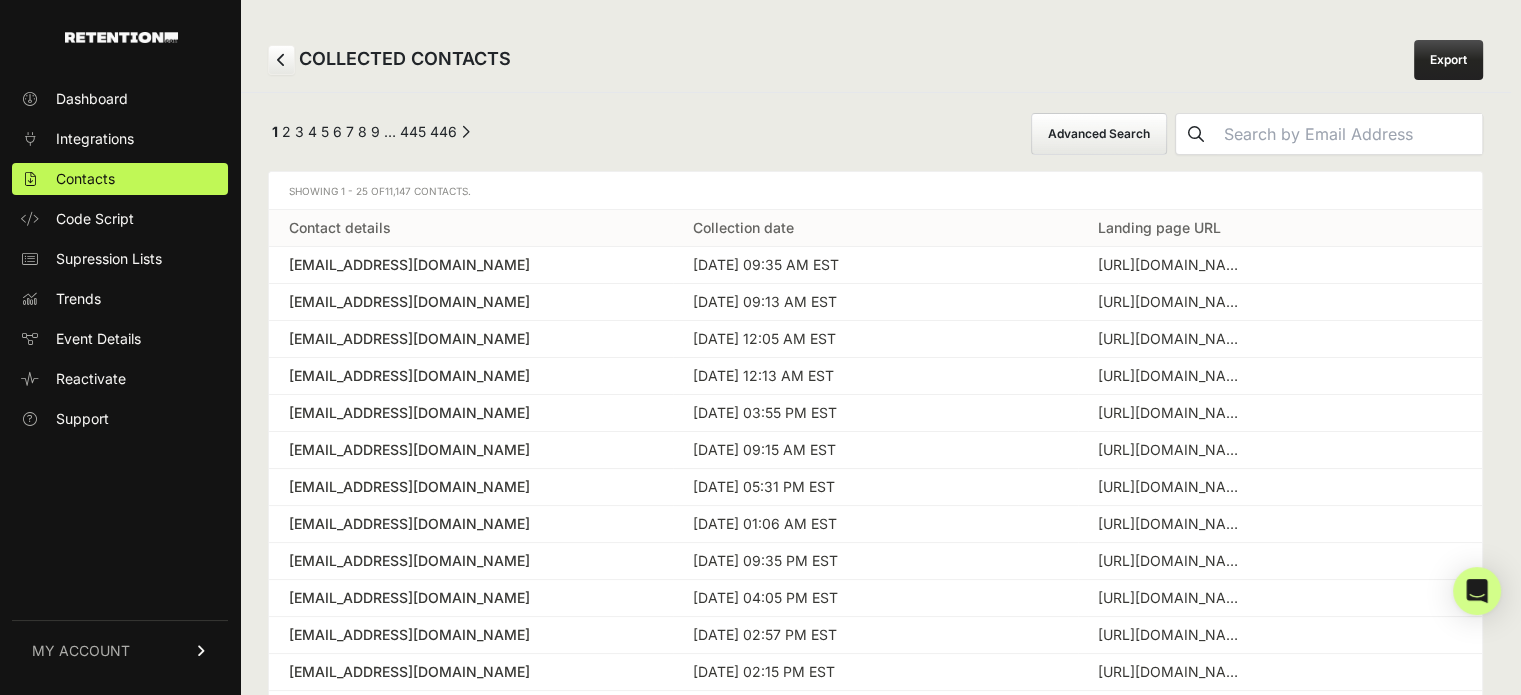scroll, scrollTop: 0, scrollLeft: 0, axis: both 